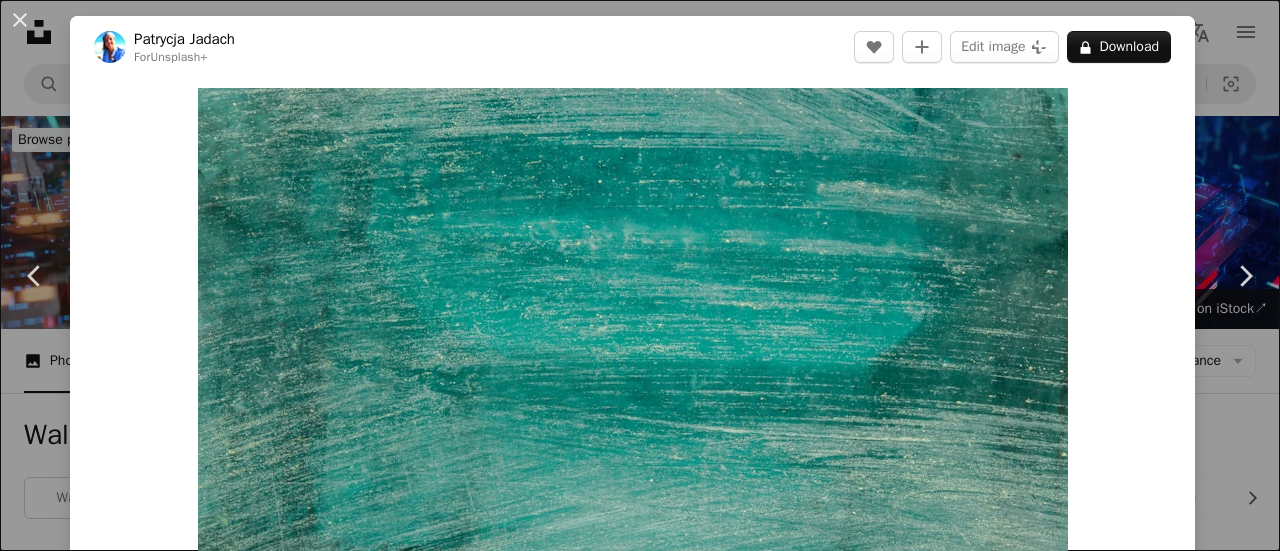 scroll, scrollTop: 23324, scrollLeft: 0, axis: vertical 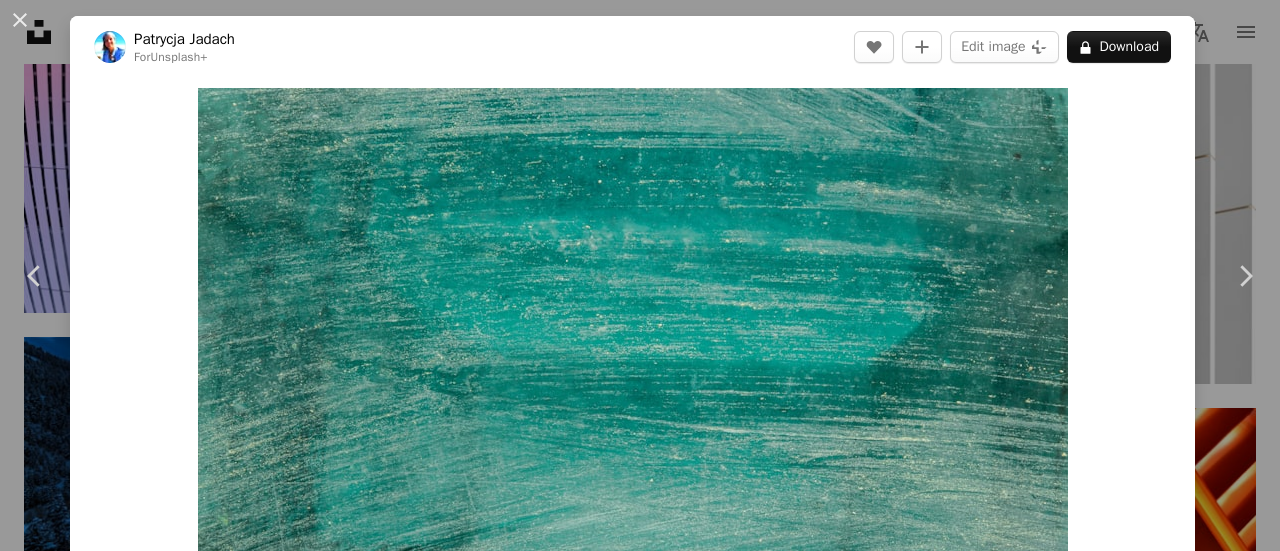 click at bounding box center (110, 47) 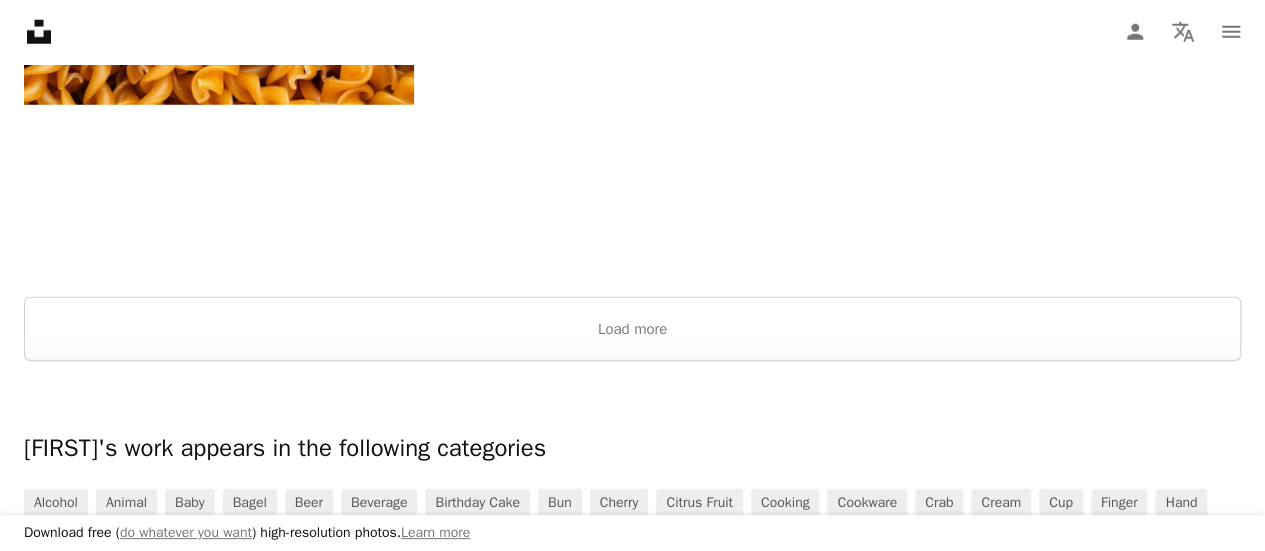 scroll, scrollTop: 2819, scrollLeft: 0, axis: vertical 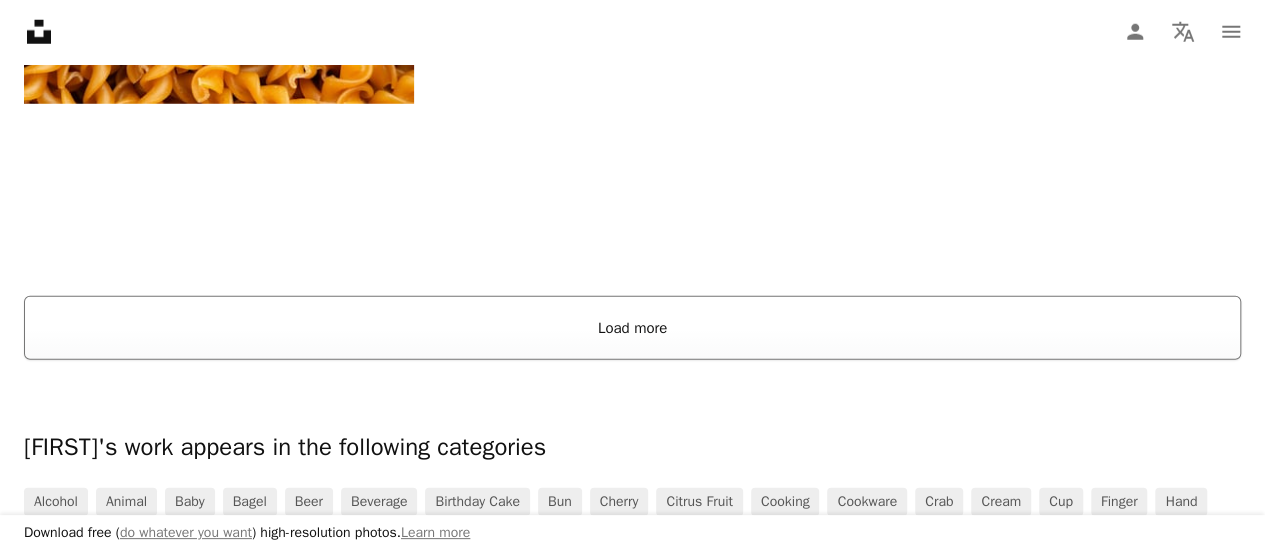 click on "Load more" at bounding box center (632, 328) 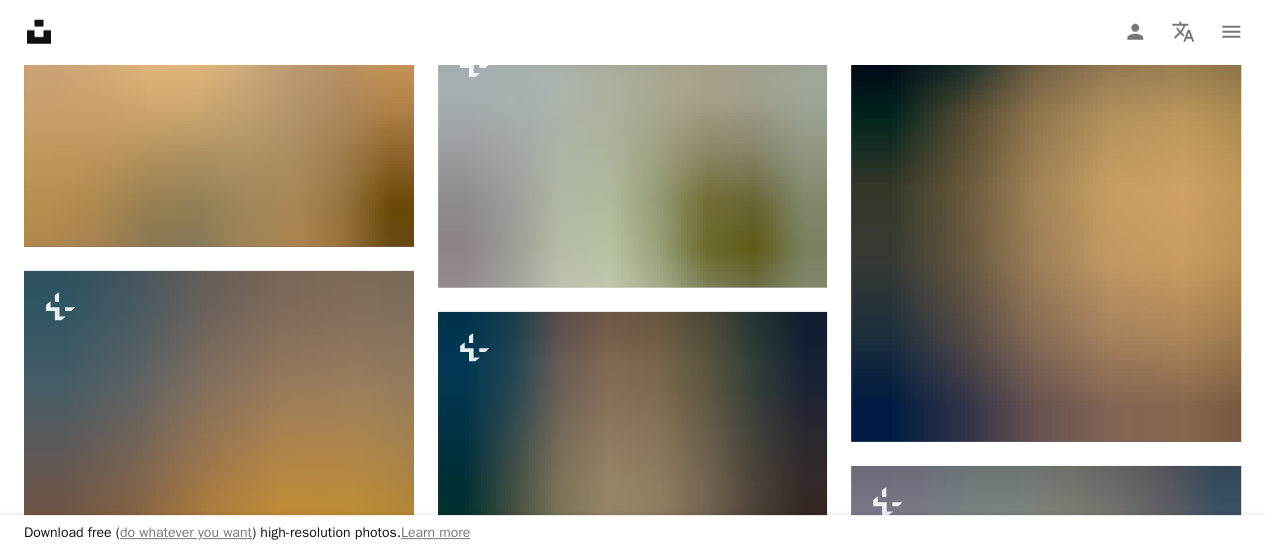 scroll, scrollTop: 14237, scrollLeft: 0, axis: vertical 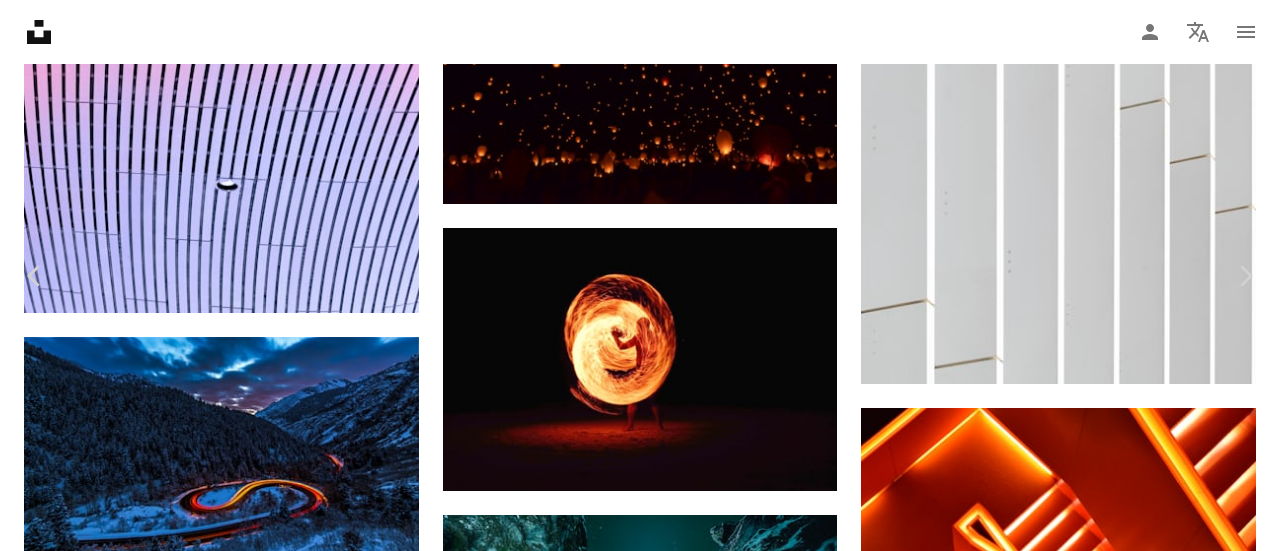 click on "An X shape Chevron left Chevron right [FIRST] For Unsplash+ A heart A plus sign Edit image Plus sign for Unsplash+ A lock Download Zoom in A forward-right arrow Share More Actions Abstract › Color Calendar outlined Published on March 18, 2025 Camera Canon, EOS 5D Mark III Safety Licensed under the Unsplash+ License texture pattern textures turquoise modern textures Backgrounds From this series Plus sign for Unsplash+ Plus sign for Unsplash+ Related images Plus sign for Unsplash+ A heart A plus sign [FIRST] For Unsplash+ A lock Download Plus sign for Unsplash+ A heart A plus sign [FIRST] For Unsplash+ A lock Download Plus sign for Unsplash+ A heart A plus sign [FIRST] For Unsplash+ A lock Download Plus sign for Unsplash+ A heart A plus sign [FIRST] For Unsplash+ A lock Download Plus sign for Unsplash+ A heart A plus sign Curated Lifestyle For Unsplash+ A lock Download Plus sign for Unsplash+ A heart A plus sign [FIRST] For Unsplash+ A lock" at bounding box center (640, 5045) 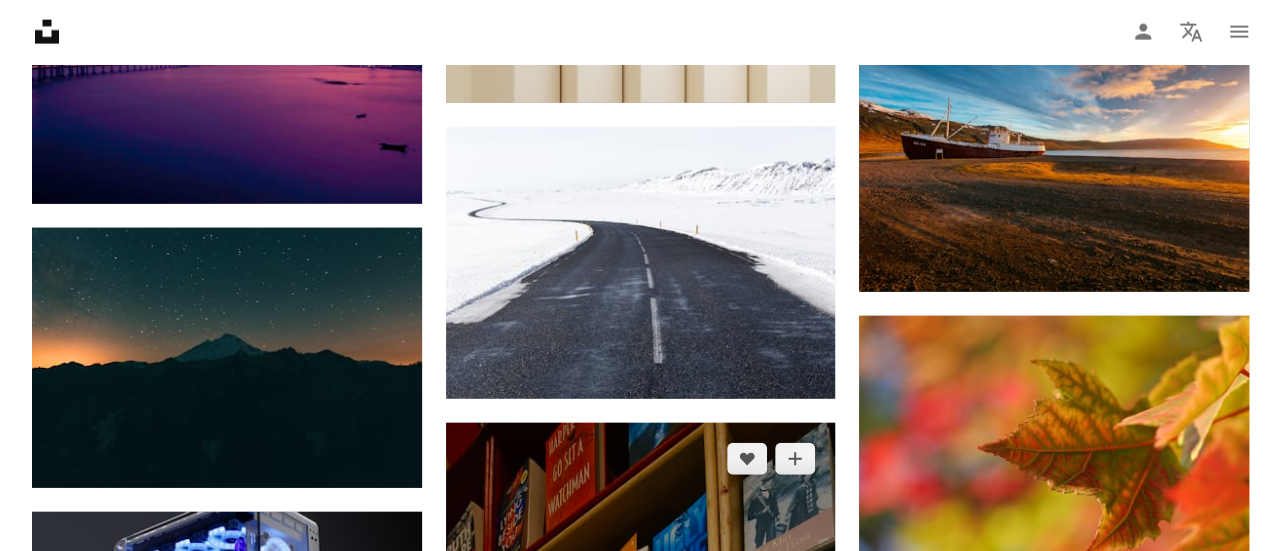 scroll, scrollTop: 25106, scrollLeft: 0, axis: vertical 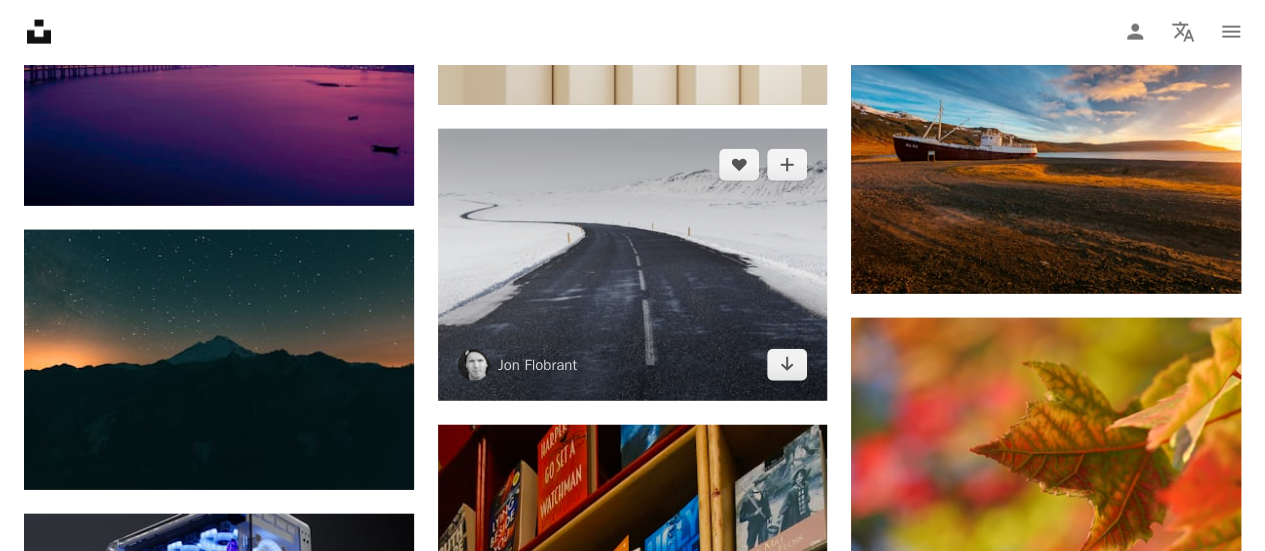 click at bounding box center [633, 265] 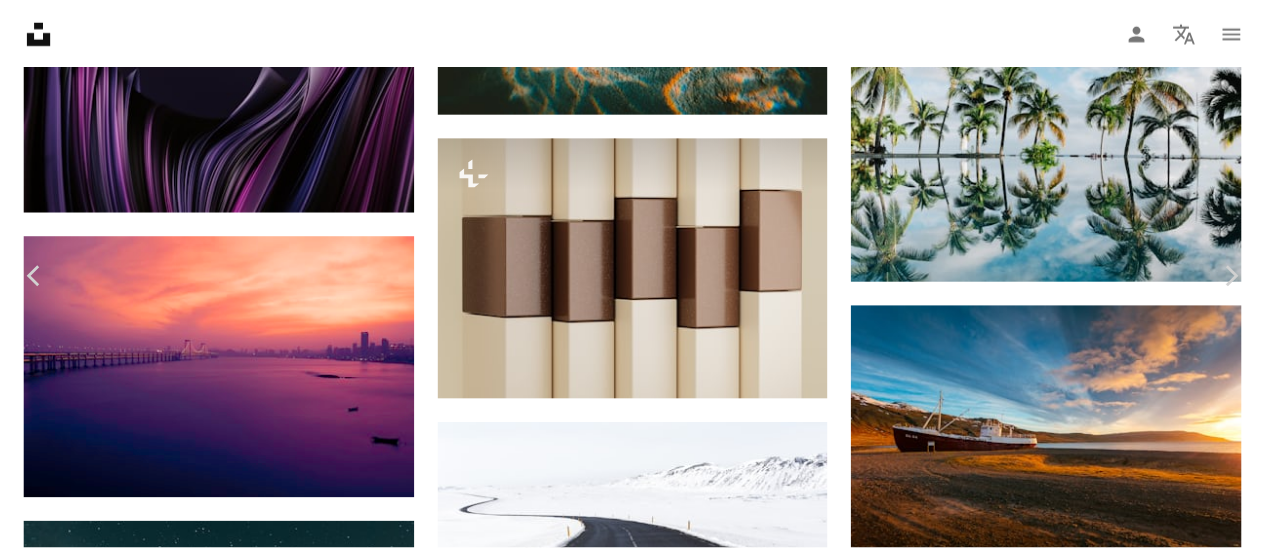 scroll, scrollTop: 3720, scrollLeft: 0, axis: vertical 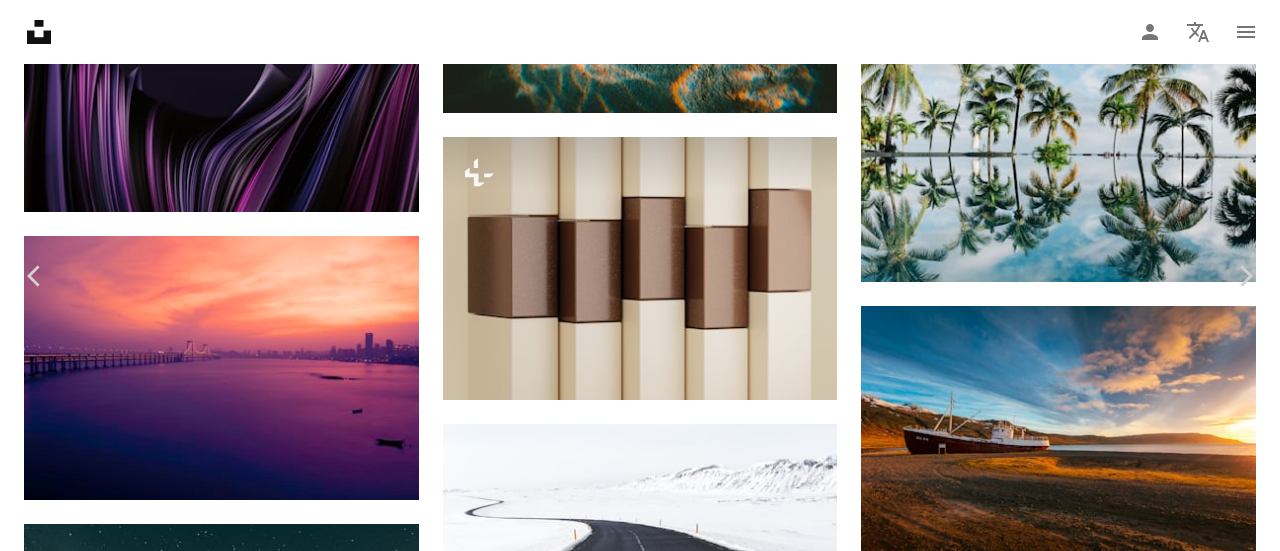 click on "An X shape Chevron left Chevron right [FIRST] For Unsplash For Unsplash A heart A plus sign Edit image Plus sign for Unsplash Download free Chevron down Zoom in Views 30,395,258 Downloads 391,487 Featured in Photos , Wallpapers A forward-right arrow Share Info icon Info More Actions A map marker Island Calendar outlined Published on December 4, 2015 Camera Canon, EOS 6D Safety Free to use under the Unsplash License wallpaper winter mountains desktop wallpapers road snow white street wallpapers path highway hill hd wallpapers amazing wallpaper desktop backgrounds route hd backgrounds wallpapers hd pretty backgrounds background Backgrounds Browse premium related images on iStock | Save 20% with code UNSPLASH20 View more on iStock ↗ Related images A heart A plus sign [FIRST] Available for hire A checkmark inside of a circle Arrow pointing down A heart A plus sign [FIRST] Available for hire A checkmark inside of a circle Arrow pointing down A heart A plus sign [FIRST] Available for hire For" at bounding box center (640, 5962) 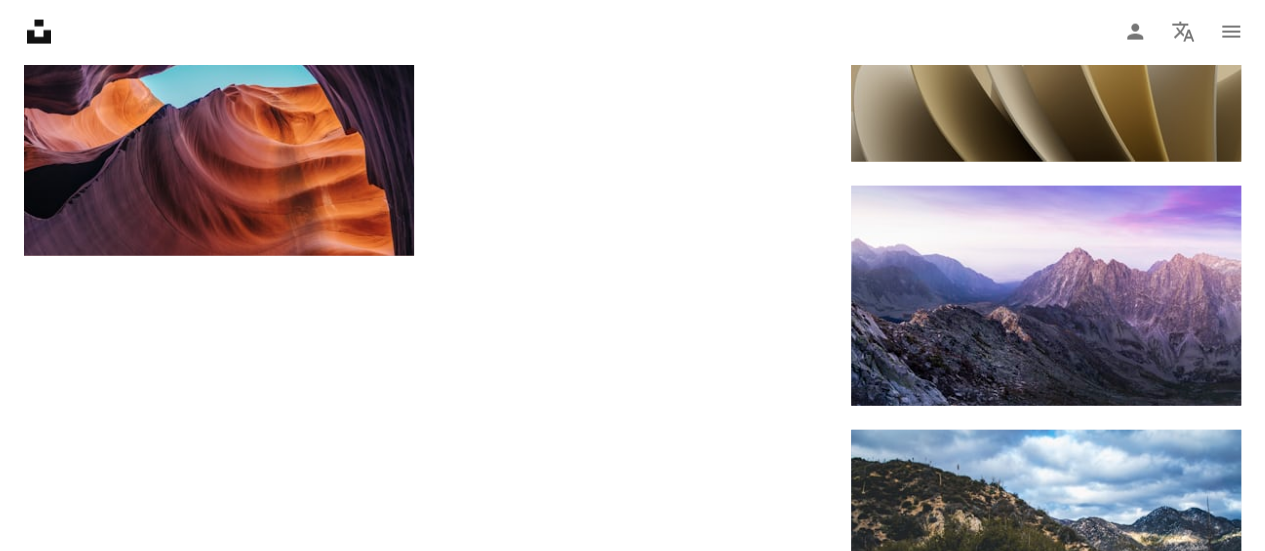 scroll, scrollTop: 28870, scrollLeft: 0, axis: vertical 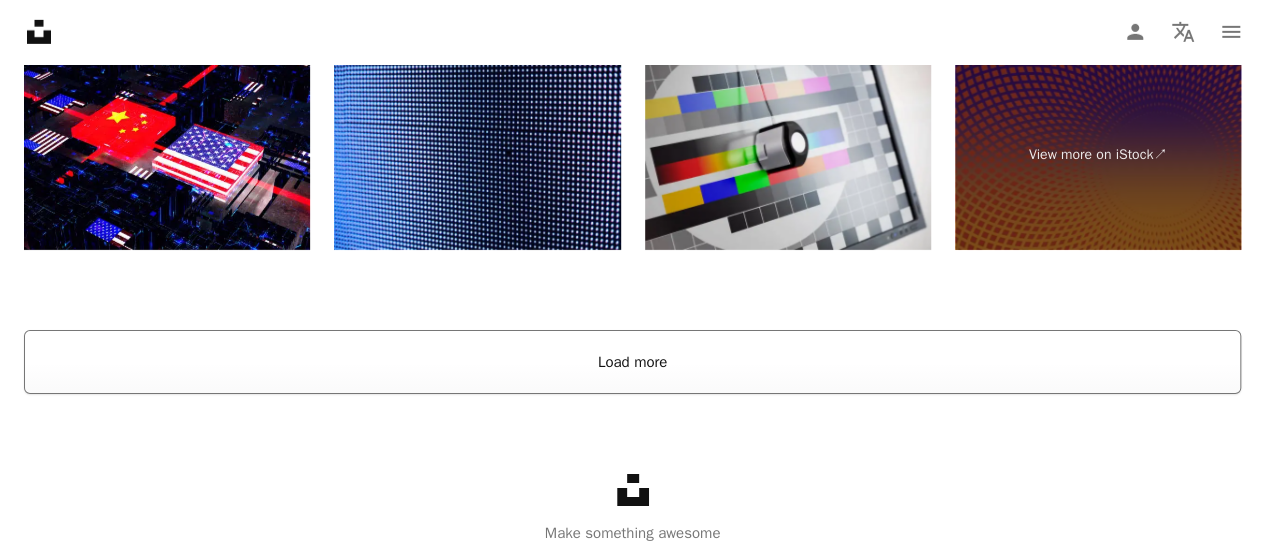 click on "Load more" at bounding box center (632, 362) 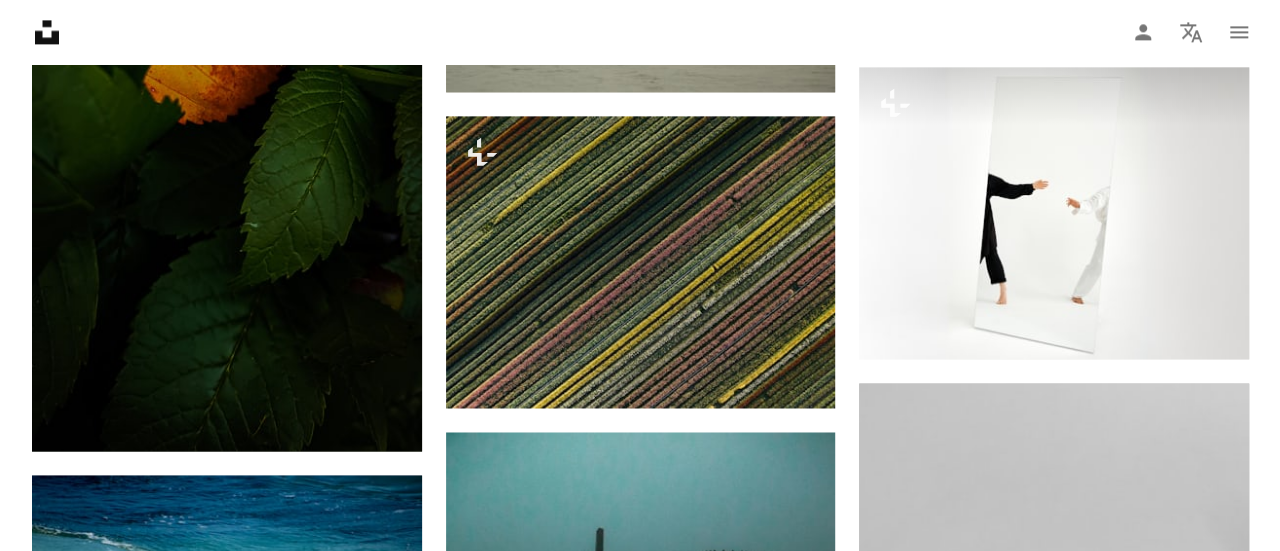 scroll, scrollTop: 31789, scrollLeft: 0, axis: vertical 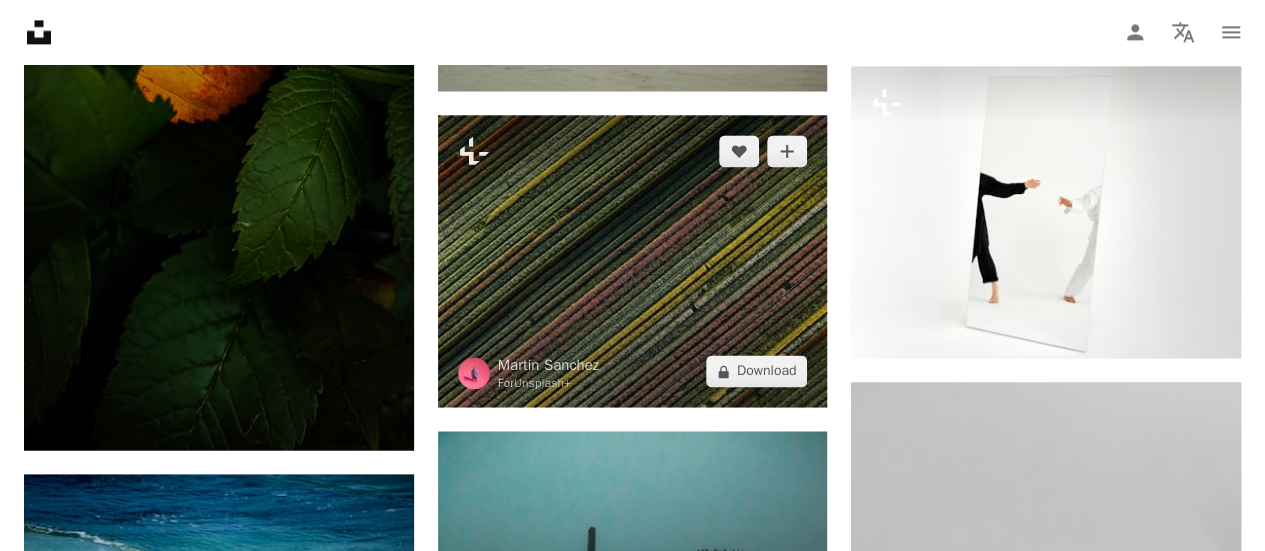 click at bounding box center [633, 261] 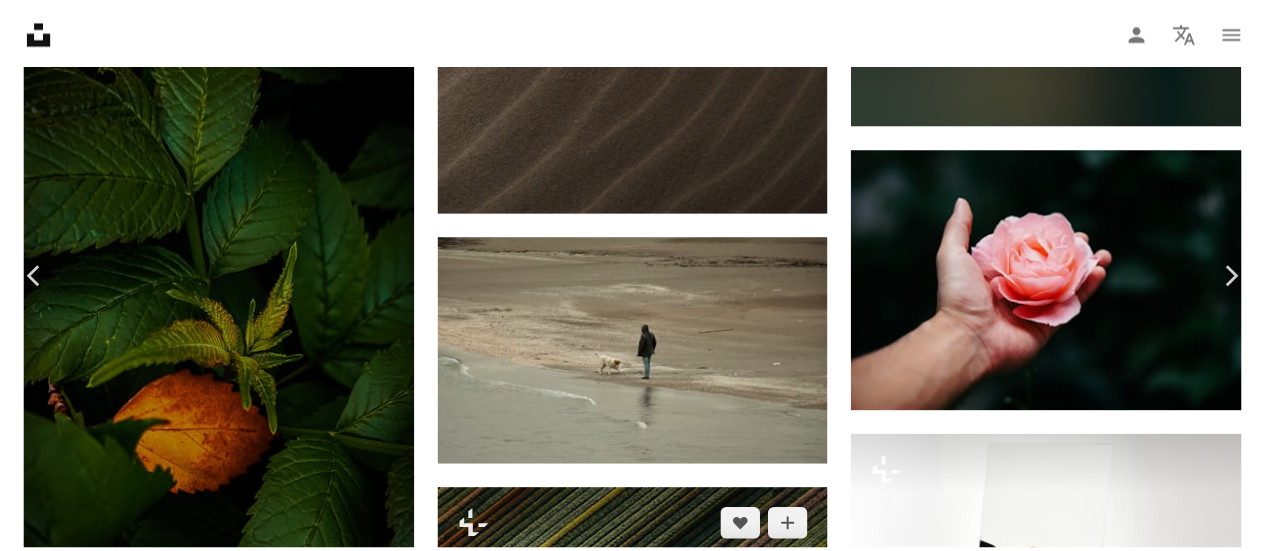 scroll, scrollTop: 7955, scrollLeft: 0, axis: vertical 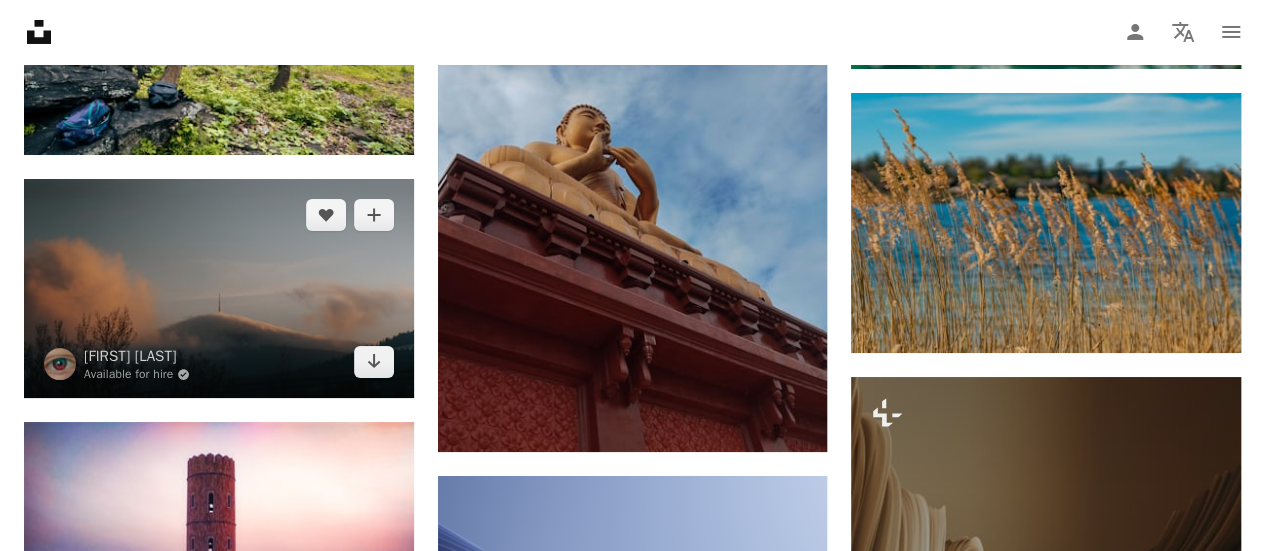 click at bounding box center (219, 288) 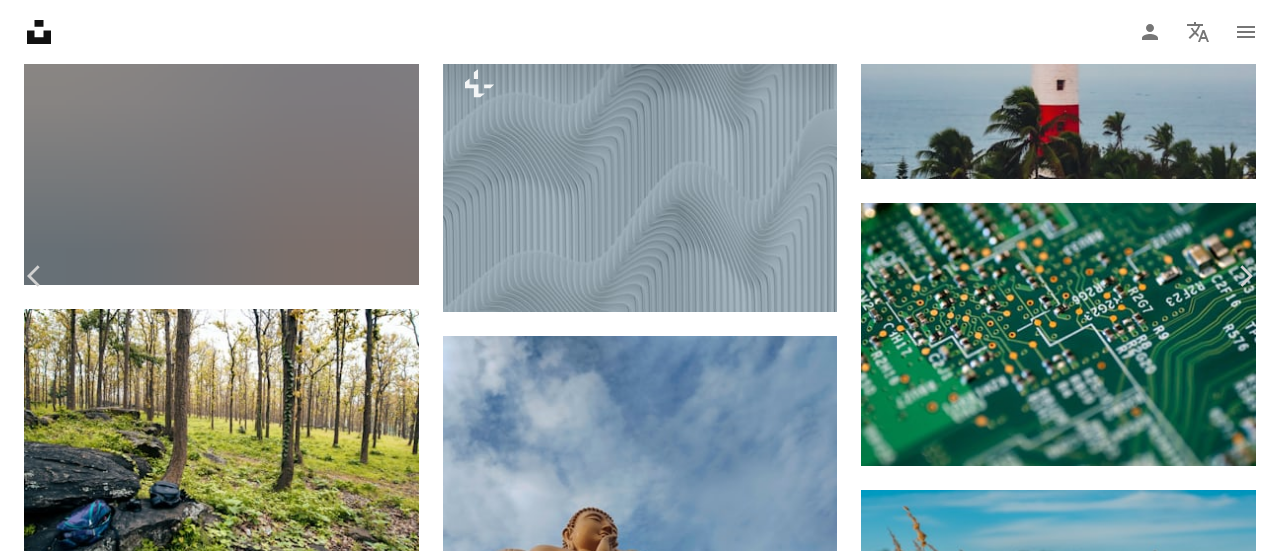 scroll, scrollTop: 939, scrollLeft: 0, axis: vertical 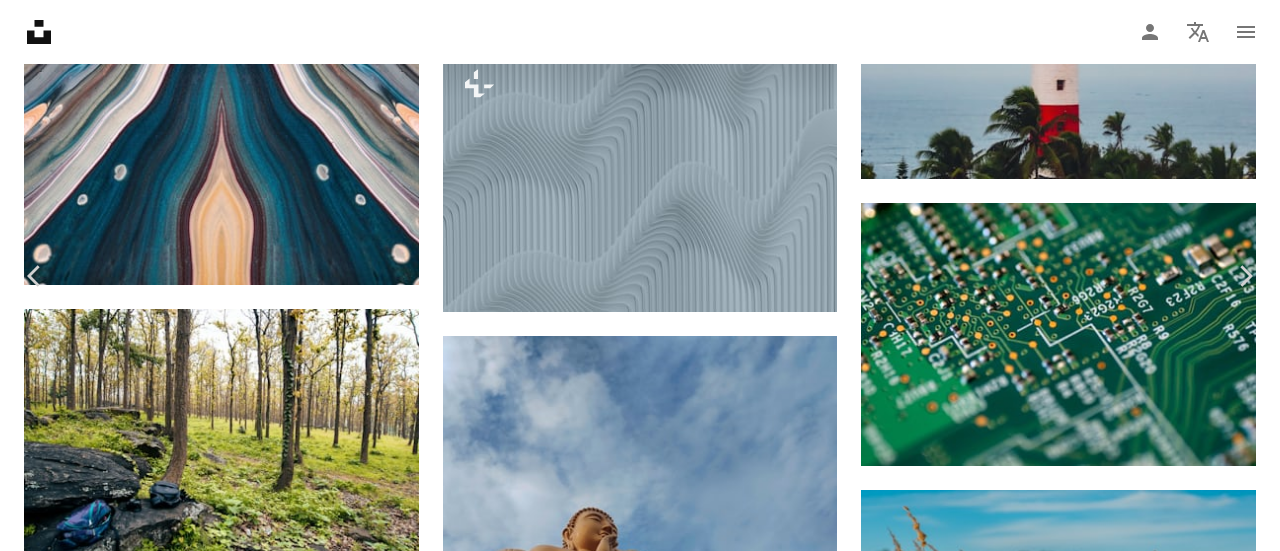 click at bounding box center (219, 3536) 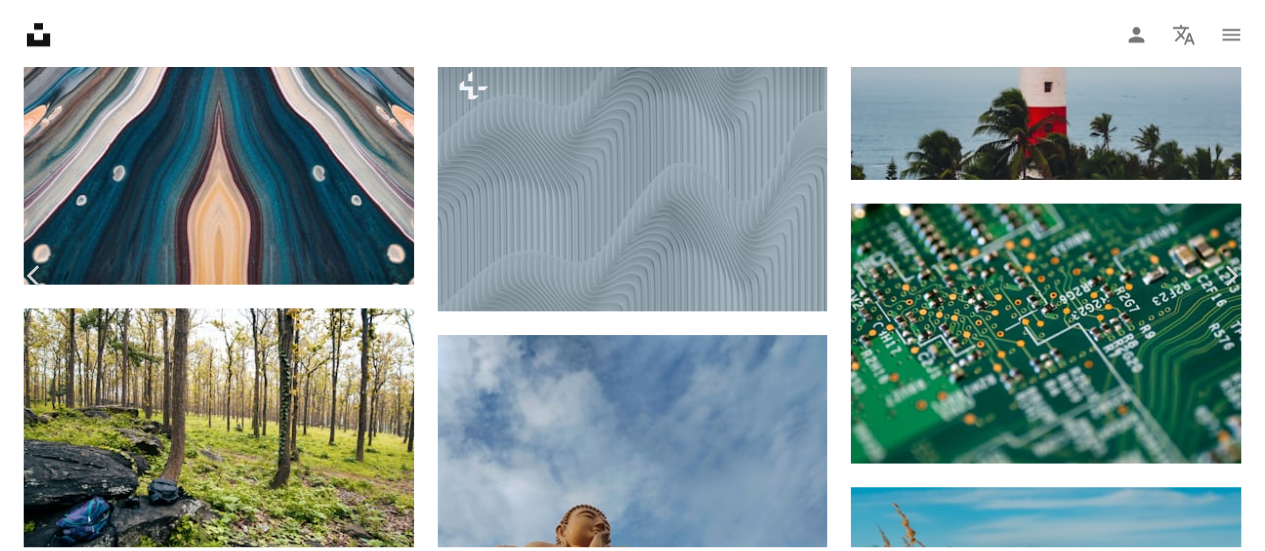 scroll, scrollTop: 1842, scrollLeft: 0, axis: vertical 